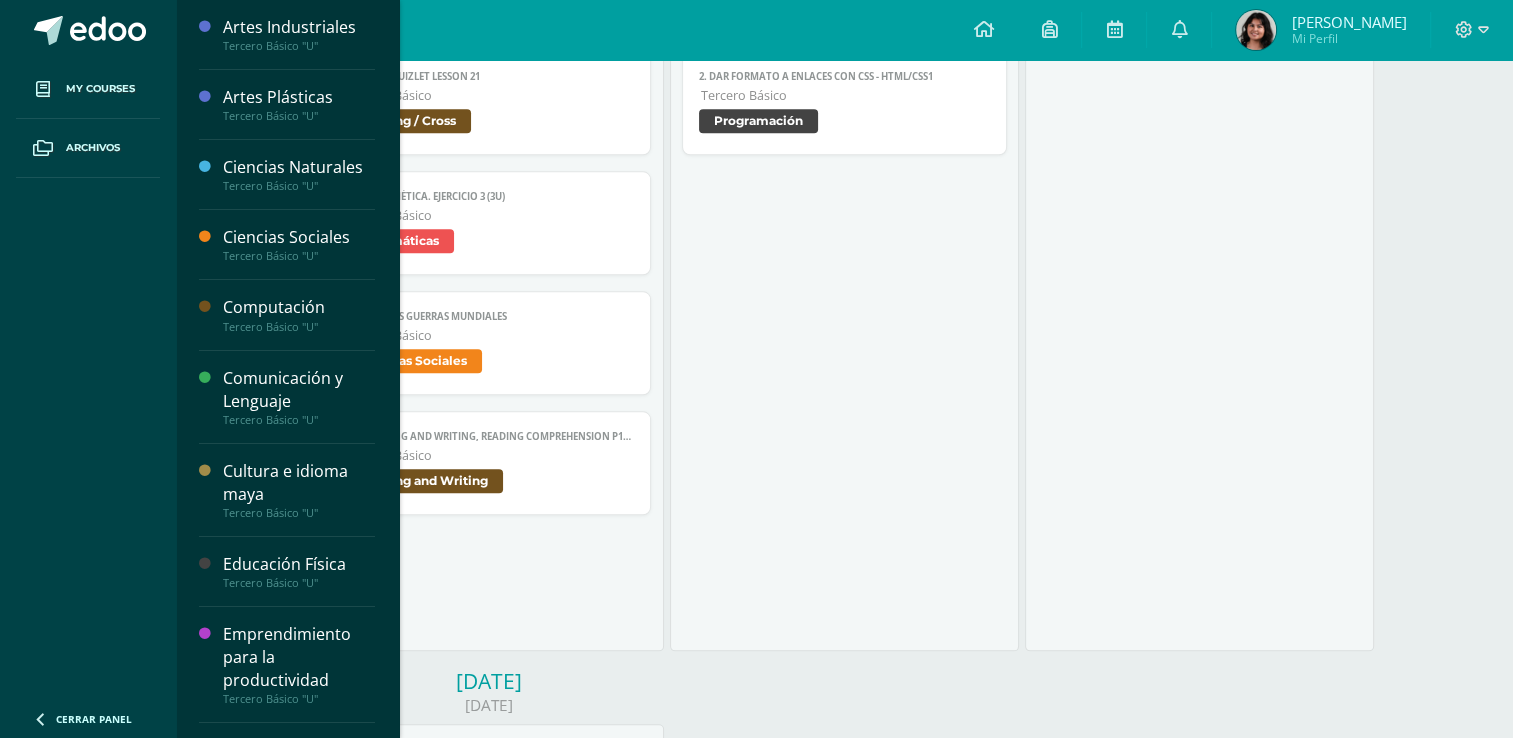 scroll, scrollTop: 1900, scrollLeft: 0, axis: vertical 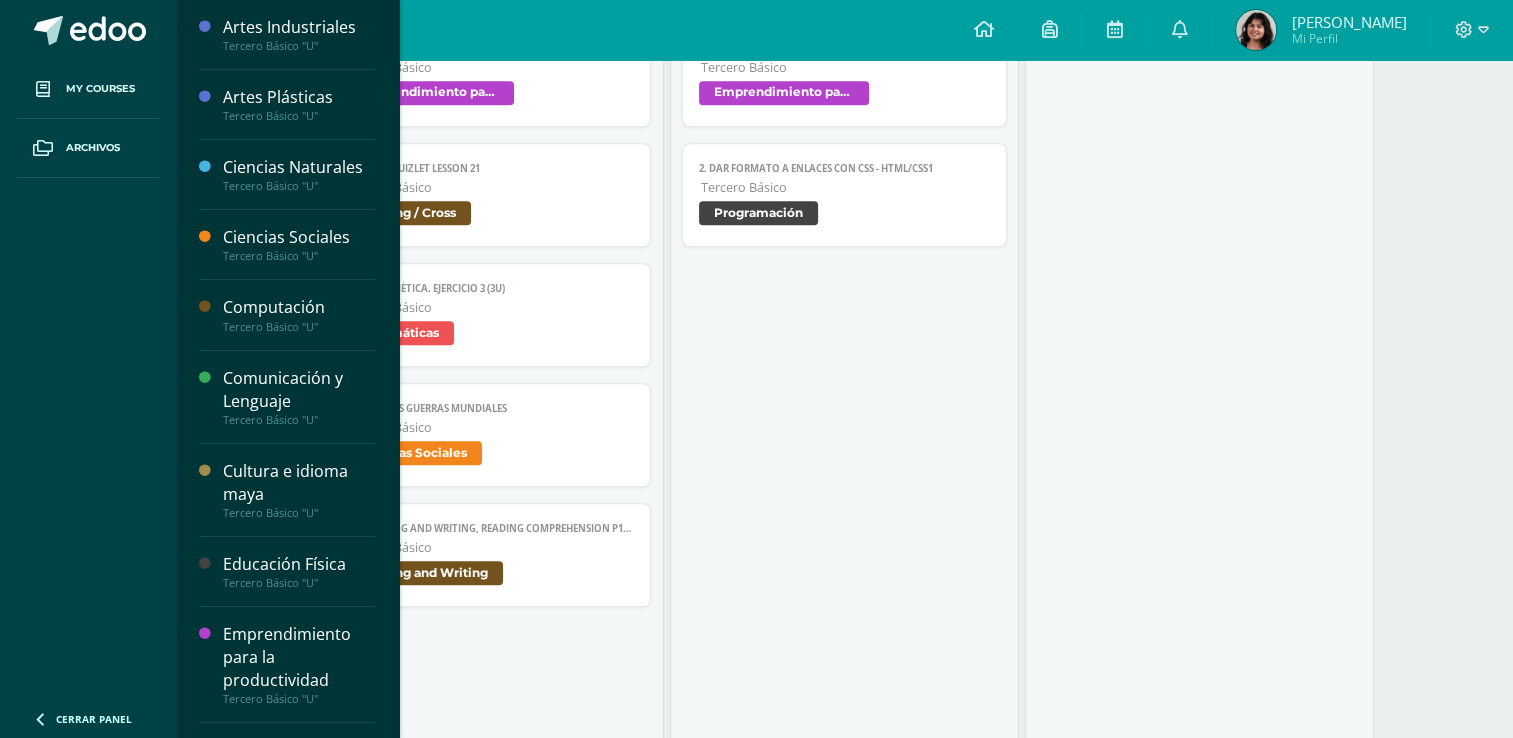 click on "11/06 Participación de clase
Comunicación y Lenguaje
Cargando contenido 11/06 Participación de clase Tercero Básico Comunicación y Lenguaje 16 de junio  al 11 de julio
Ciencias Sociales
Cargando contenido 16 de junio  al 11 de julio Tercero Básico Ciencias Sociales 11/7 Guía 2
Ciencias Sociales
Cargando contenido 11/7 Guía 2 Tercero Básico Ciencias Sociales 11/06 Participación de clase
Emprendimiento para la productividad
Cargando contenido 11/06 Participación de clase Tercero Básico Emprendimiento para la productividad 2. Dar formato a enlaces con CSS - HTML/CSS1
Programación
Cargando contenido 2. Dar formato a enlaces con CSS - HTML/CSS1 Tercero Básico Programación" at bounding box center [844, 197] 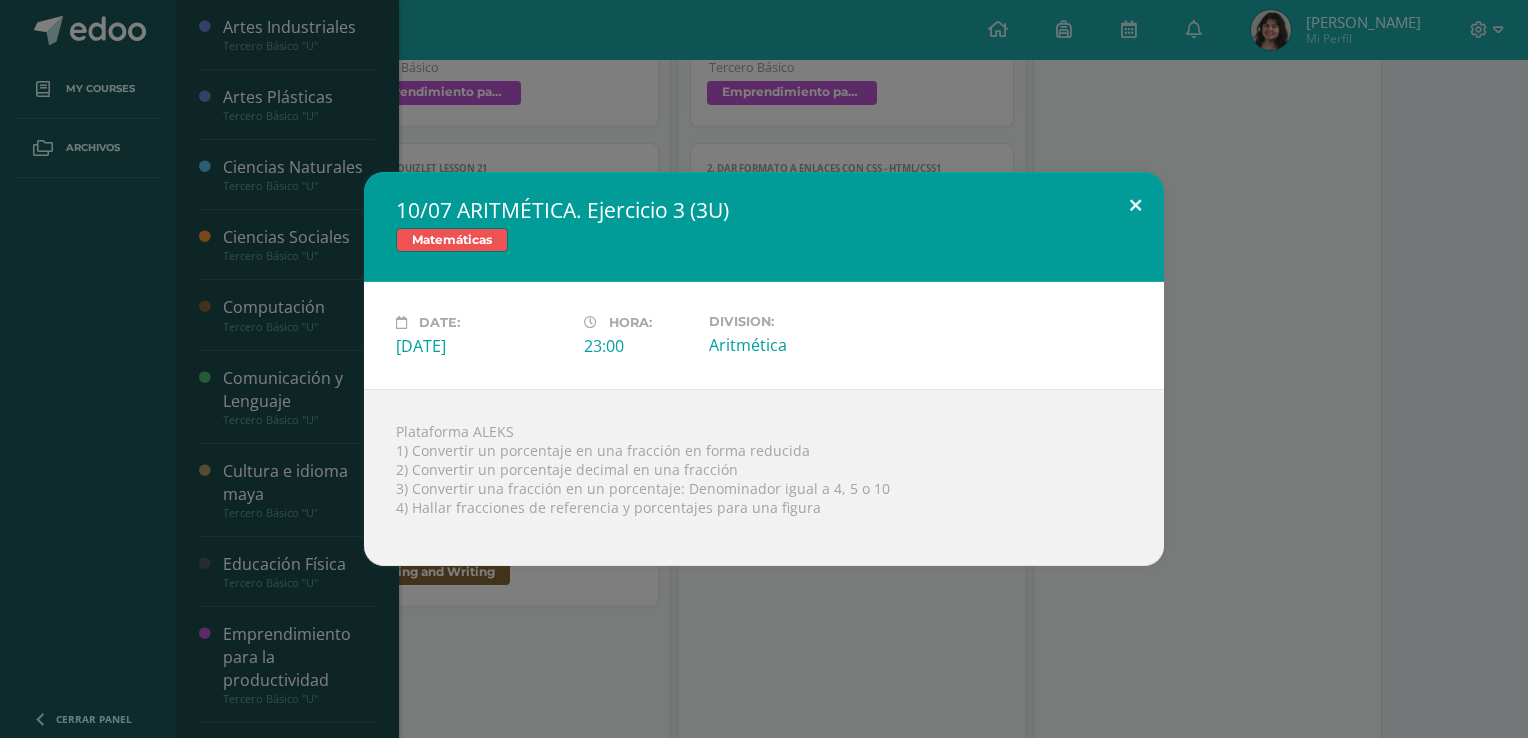 click at bounding box center [1135, 206] 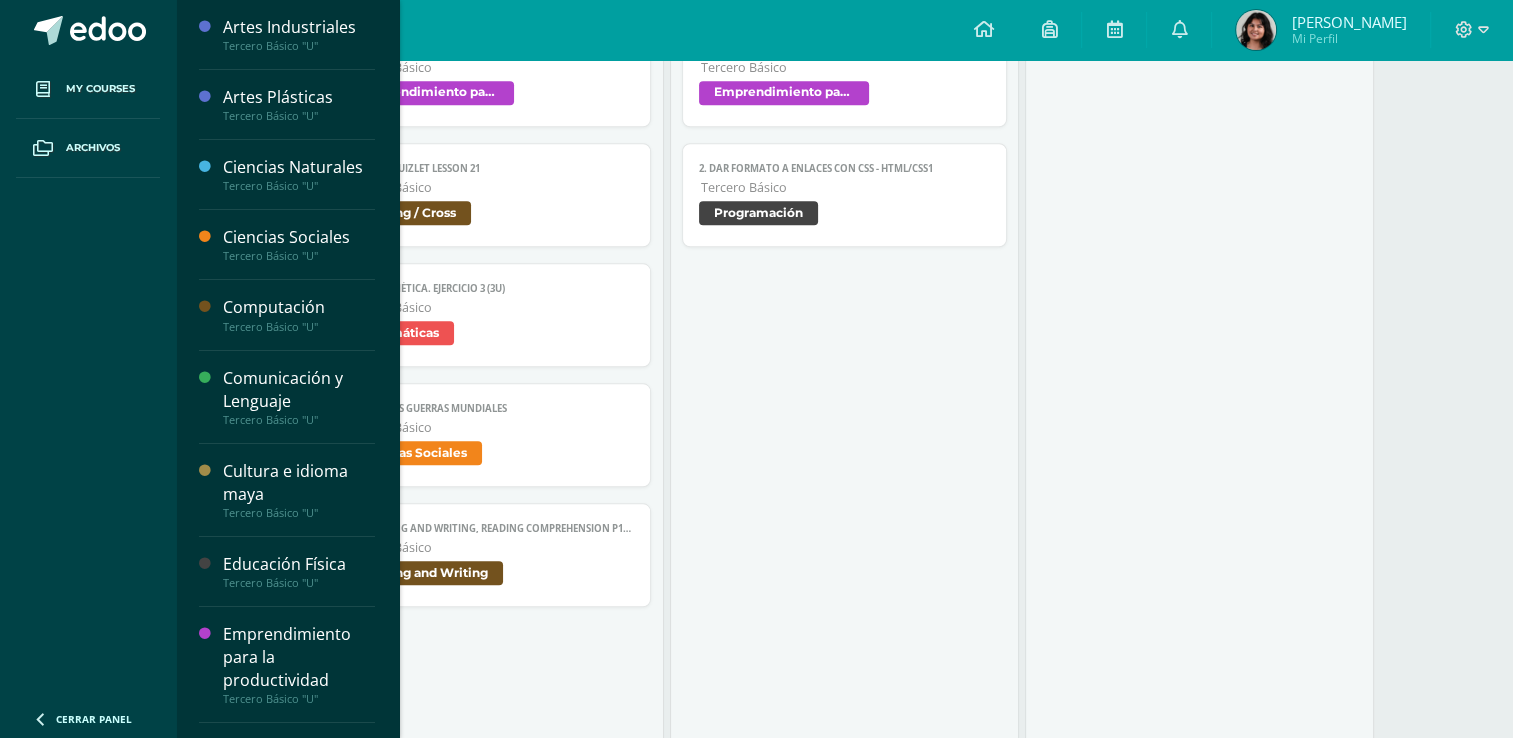 click on "11/06 Participación de clase
Comunicación y Lenguaje
Cargando contenido 11/06 Participación de clase Tercero Básico Comunicación y Lenguaje 16 de junio  al 11 de julio
Ciencias Sociales
Cargando contenido 16 de junio  al 11 de julio Tercero Básico Ciencias Sociales 11/7 Guía 2
Ciencias Sociales
Cargando contenido 11/7 Guía 2 Tercero Básico Ciencias Sociales 11/06 Participación de clase
Emprendimiento para la productividad
Cargando contenido 11/06 Participación de clase Tercero Básico Emprendimiento para la productividad 2. Dar formato a enlaces con CSS - HTML/CSS1
Programación
Cargando contenido 2. Dar formato a enlaces con CSS - HTML/CSS1 Tercero Básico Programación" at bounding box center [844, 197] 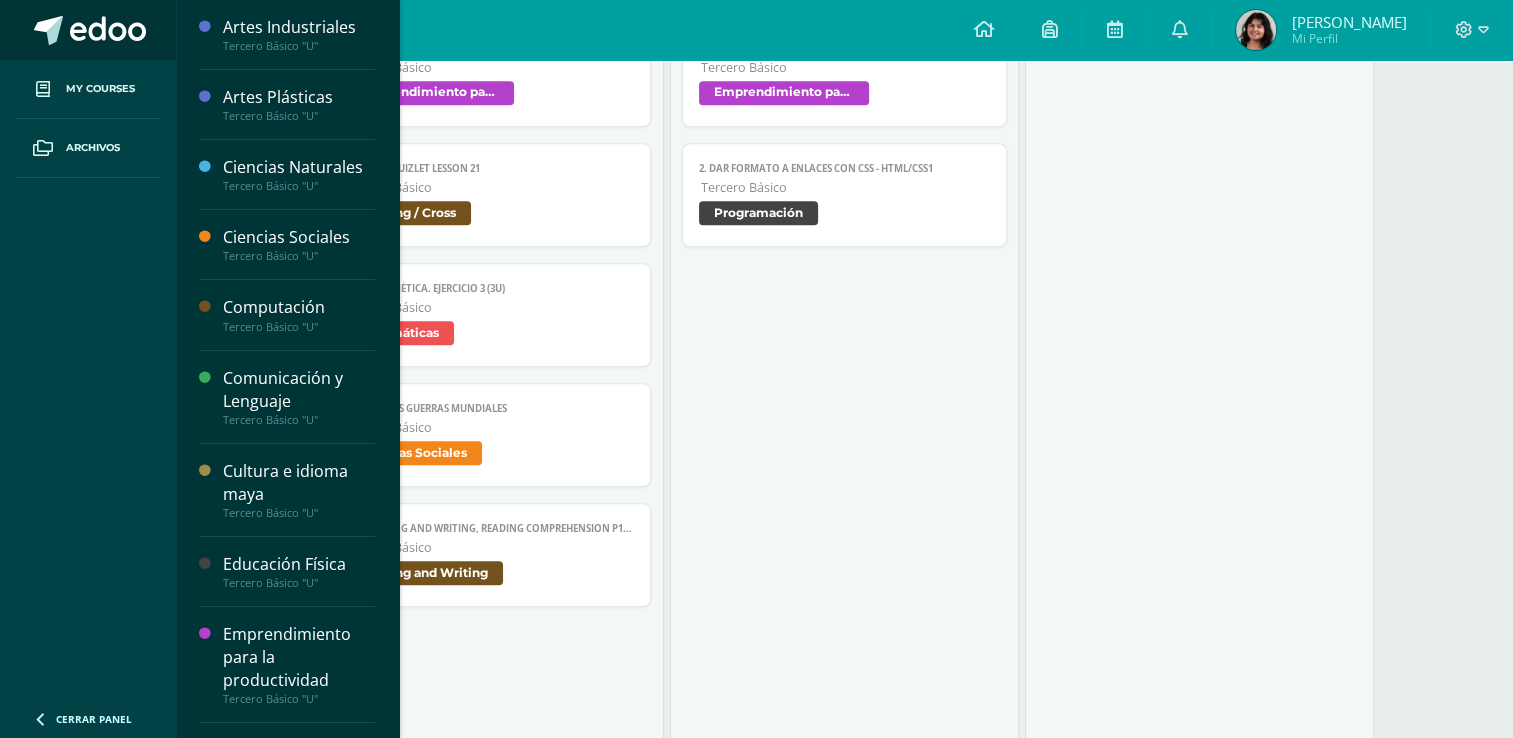 click at bounding box center (88, 30) 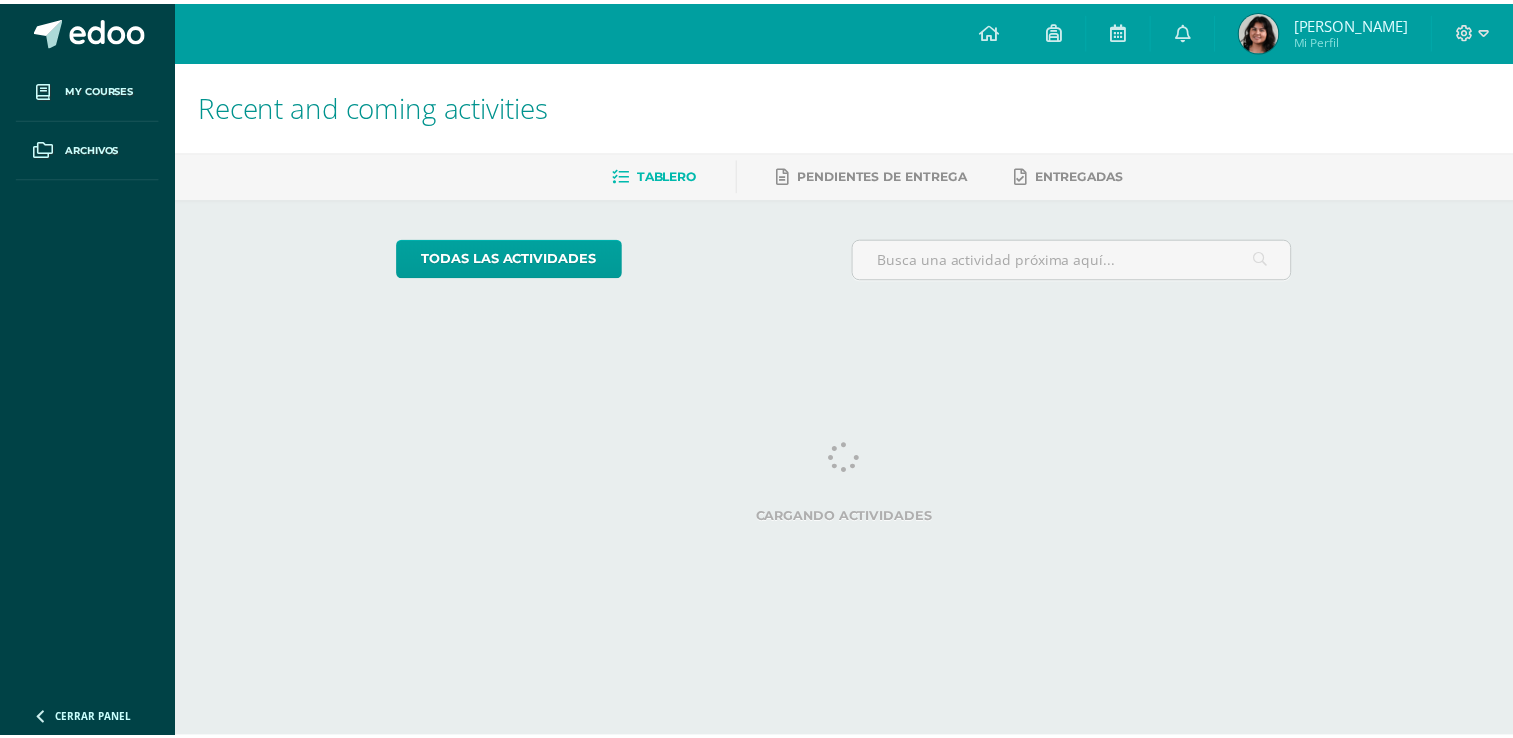 scroll, scrollTop: 0, scrollLeft: 0, axis: both 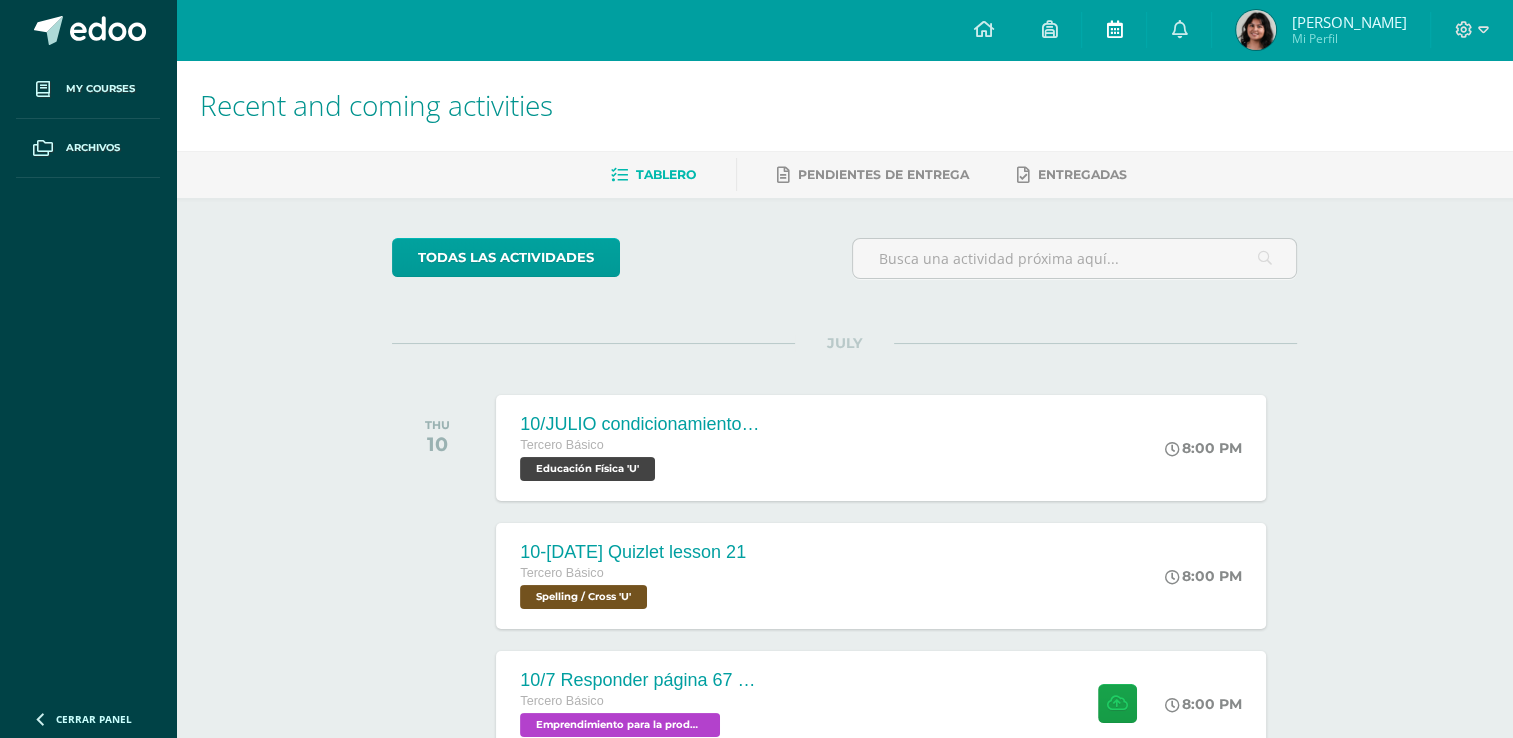 click at bounding box center [1114, 29] 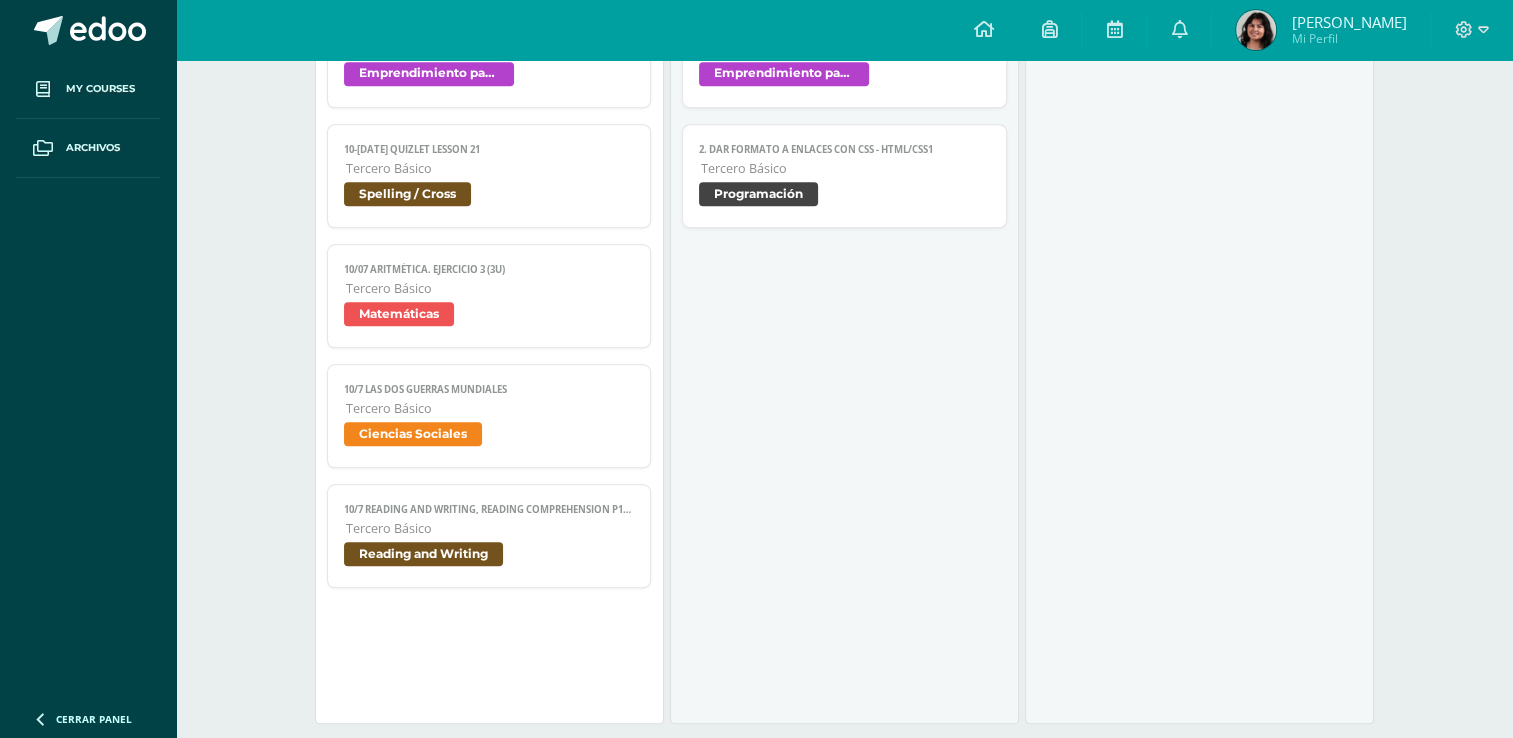 scroll, scrollTop: 2003, scrollLeft: 0, axis: vertical 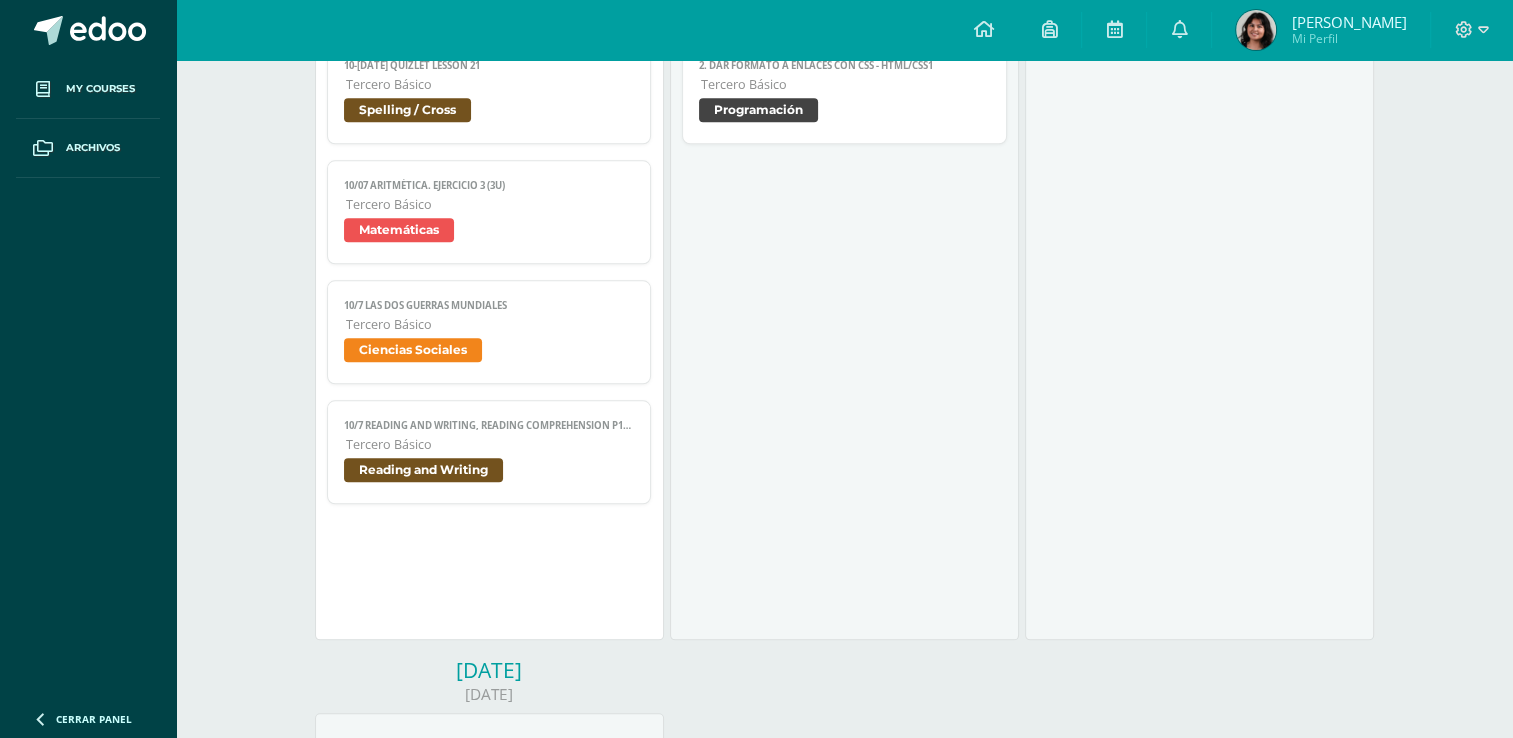 click on "Ciencias Sociales" at bounding box center [489, 352] 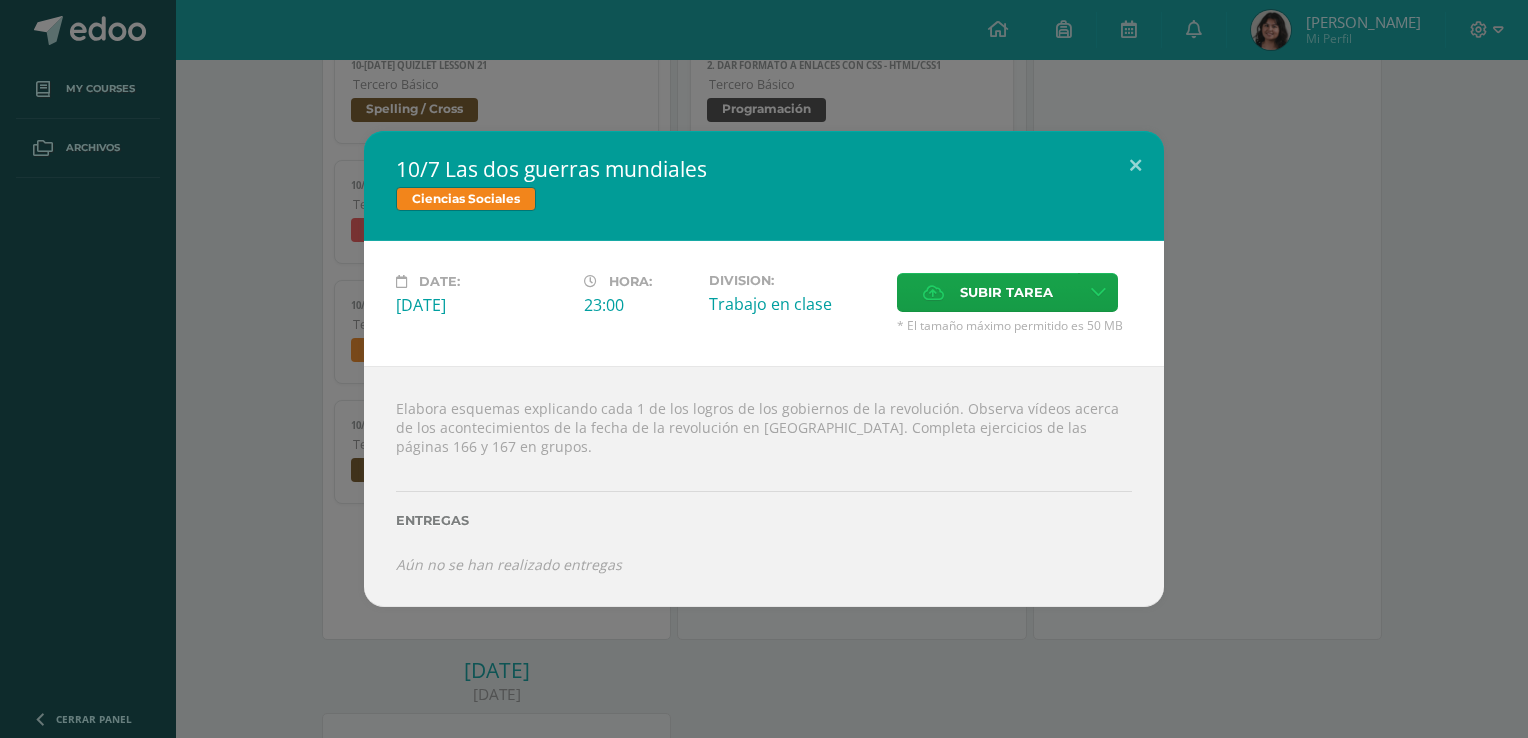 click on "10/7 Las dos guerras mundiales
Ciencias Sociales
Date:
Thursday 10 de July
Hora:
23:00
Division:
Trabajo en clase
Subir tarea" at bounding box center [764, 369] 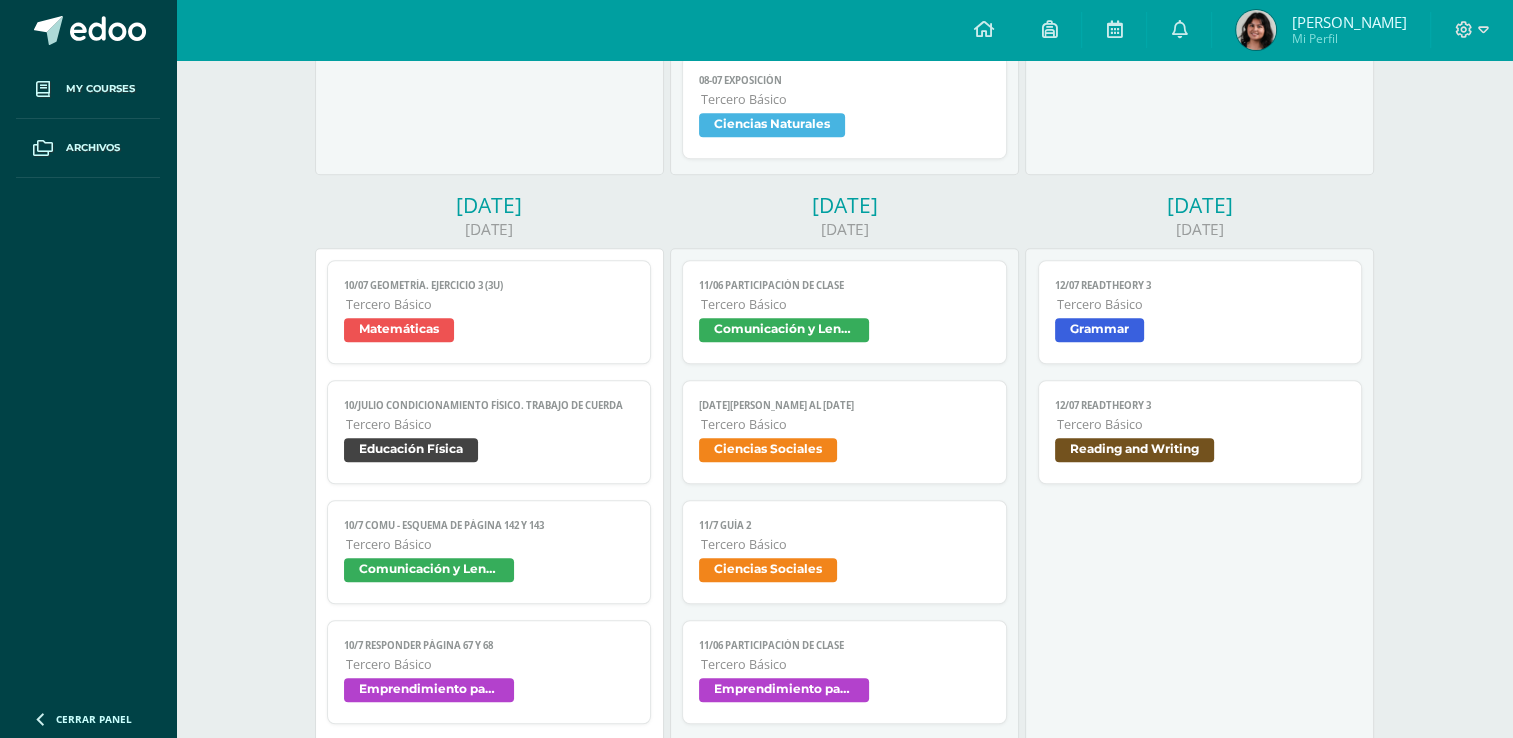 scroll, scrollTop: 1254, scrollLeft: 0, axis: vertical 